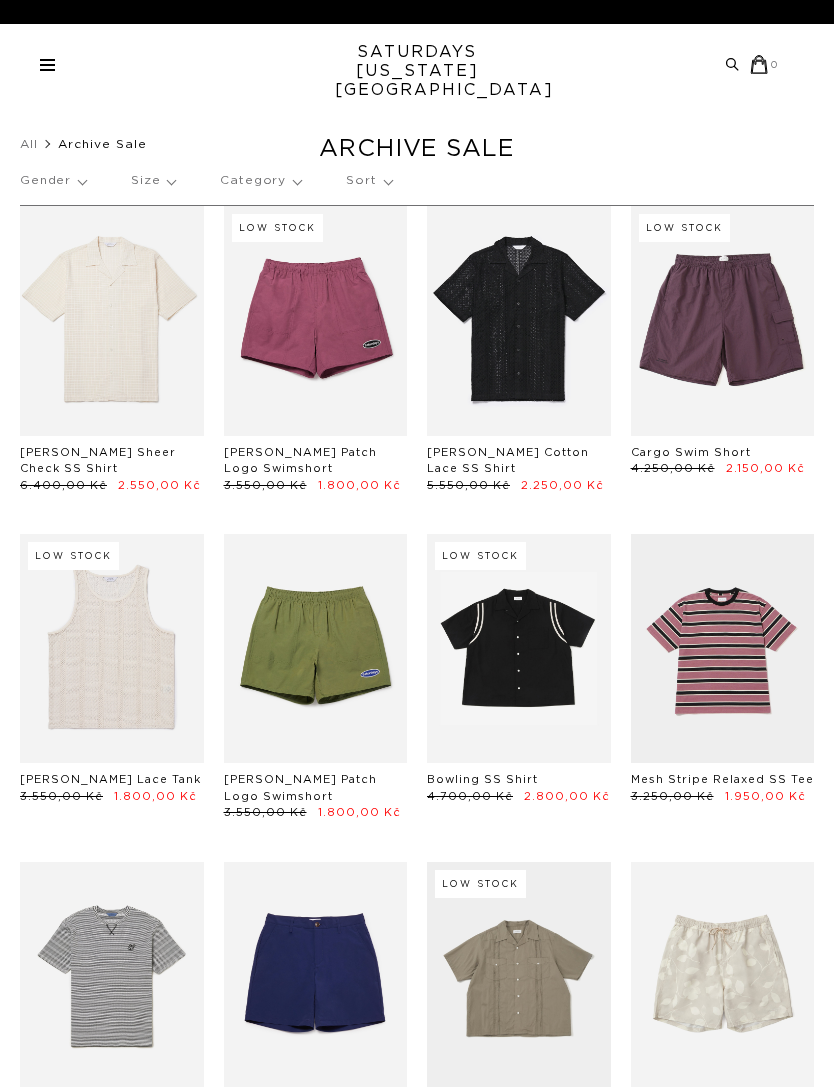 scroll, scrollTop: 0, scrollLeft: 0, axis: both 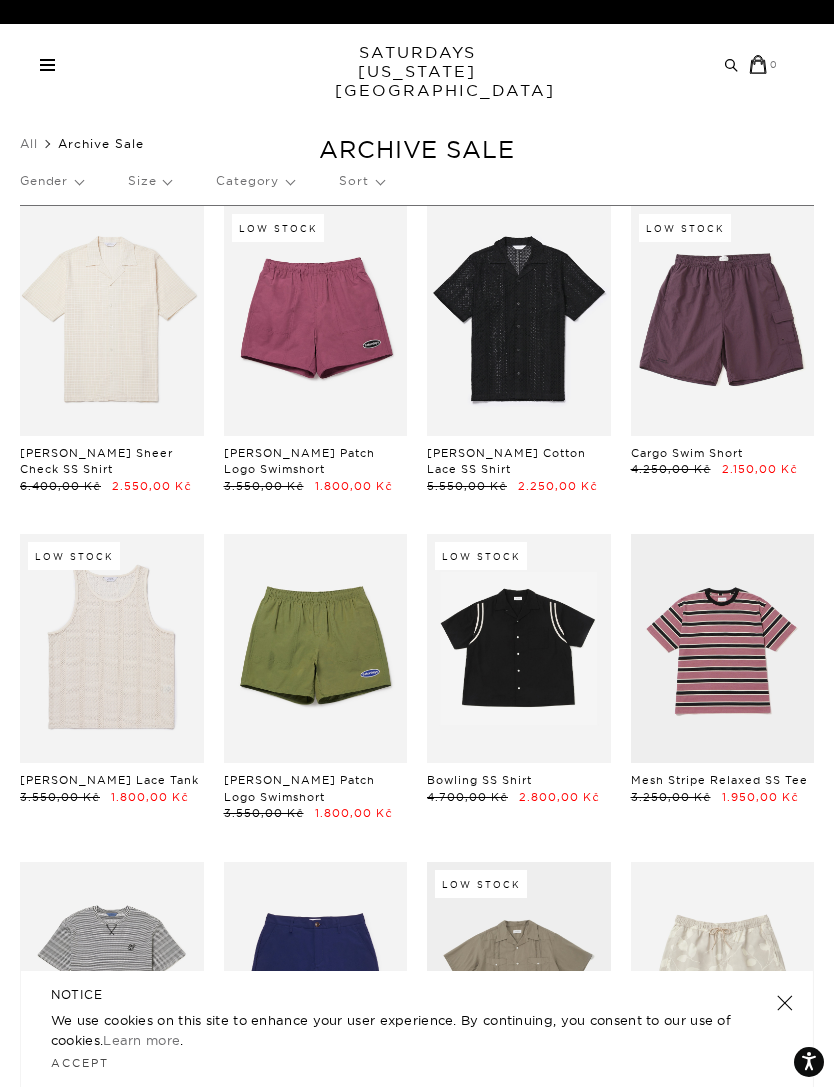 click on "Archive Sale
Men's
Tees
Shirts
Shorts
Swim
Knitwear
Pants
Sweats
Women's" at bounding box center (417, 64) 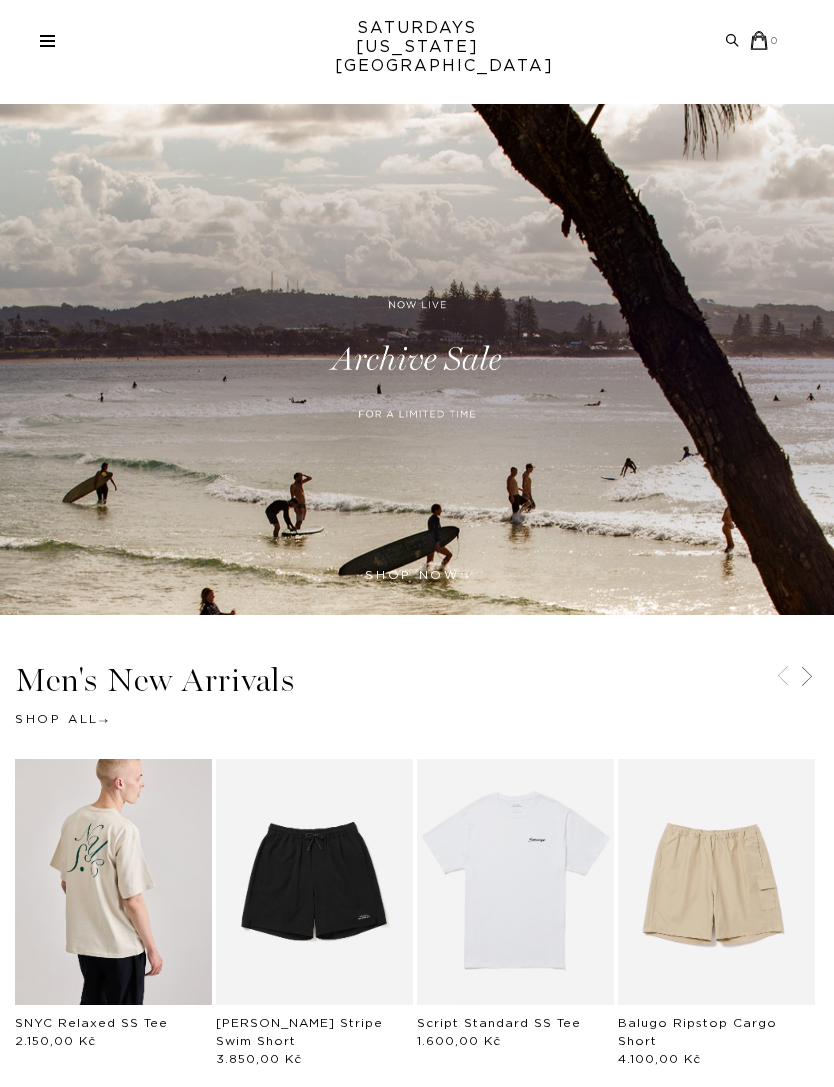 scroll, scrollTop: 107, scrollLeft: 0, axis: vertical 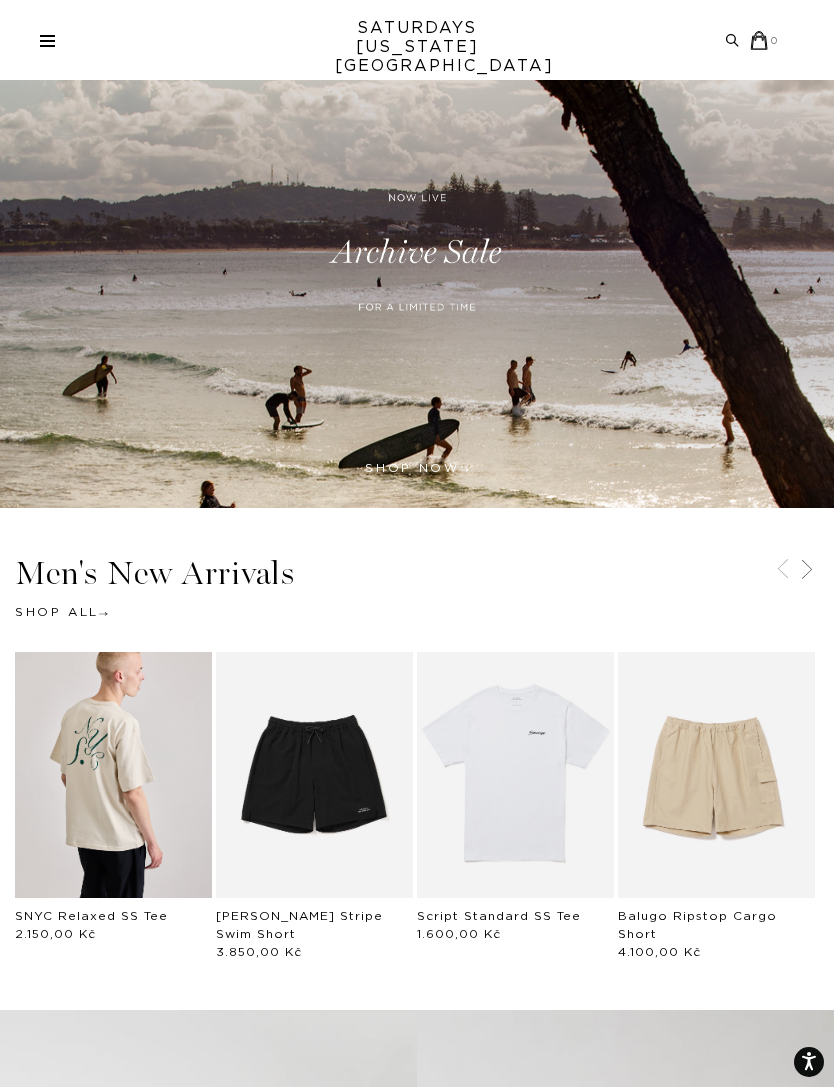 click 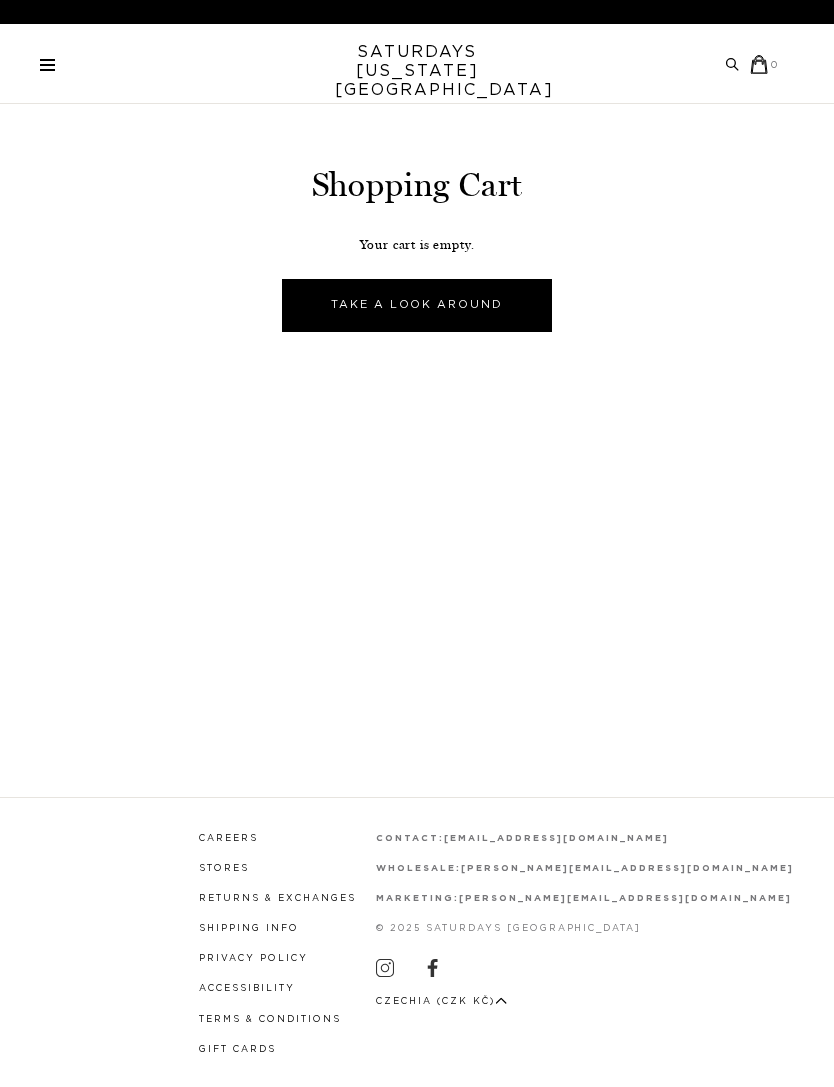 scroll, scrollTop: 0, scrollLeft: 0, axis: both 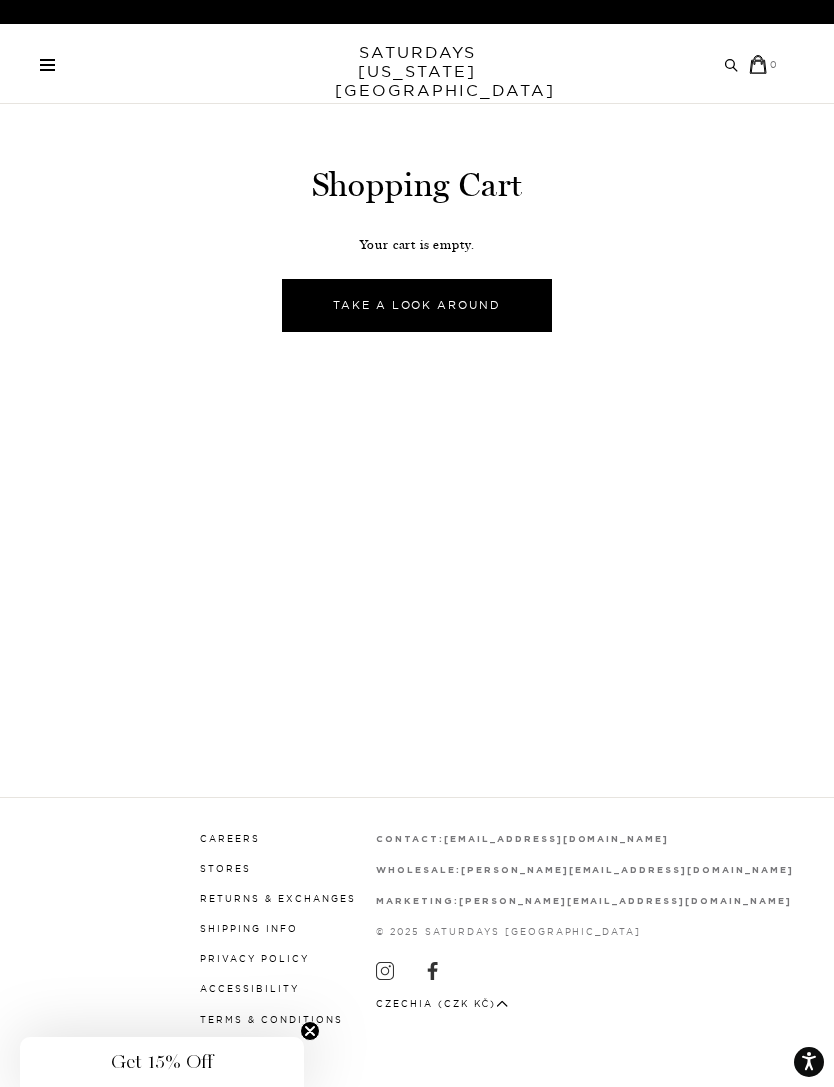 click on "Czechia (CZK Kč)" at bounding box center [442, 1003] 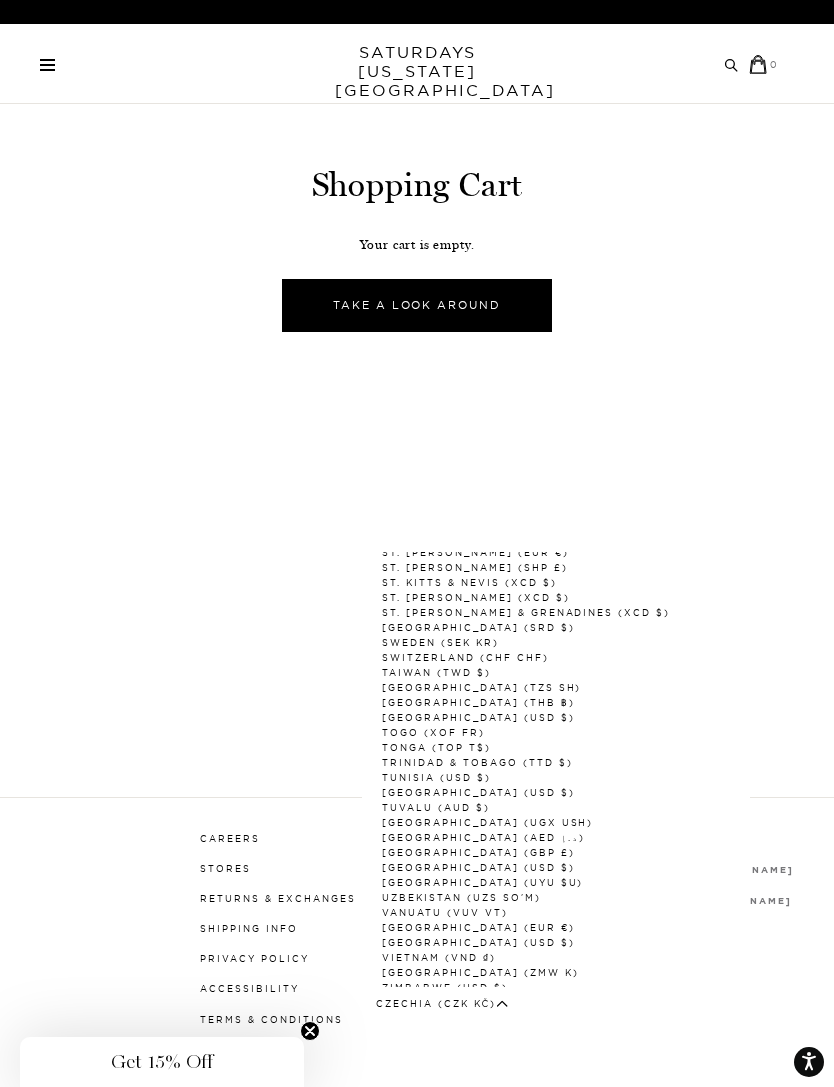 scroll, scrollTop: 2579, scrollLeft: 0, axis: vertical 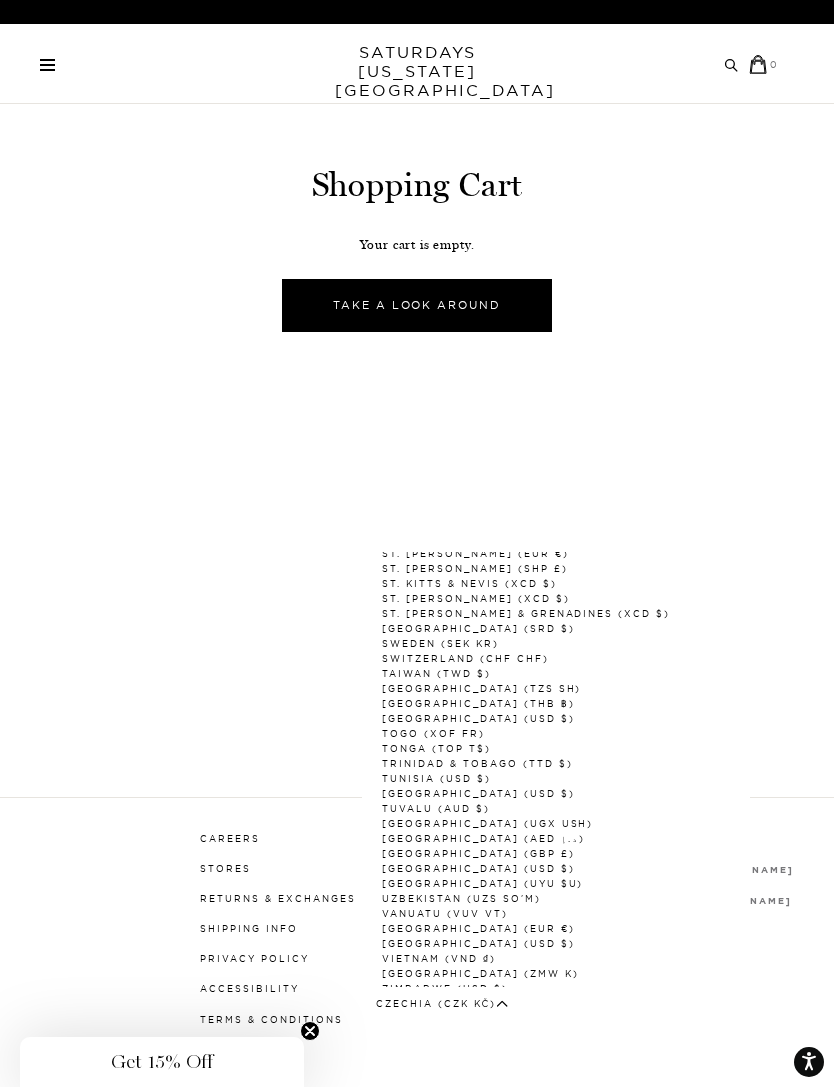 click on "[GEOGRAPHIC_DATA] (USD $)" at bounding box center [478, 868] 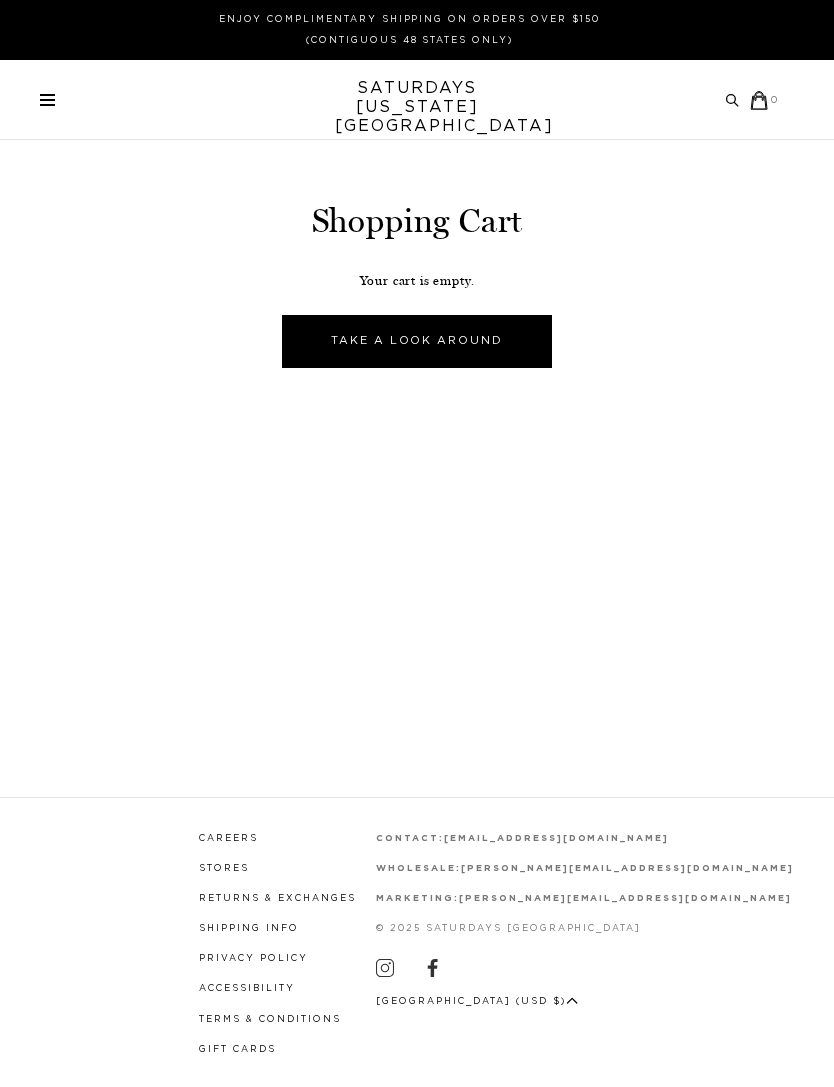scroll, scrollTop: 0, scrollLeft: 0, axis: both 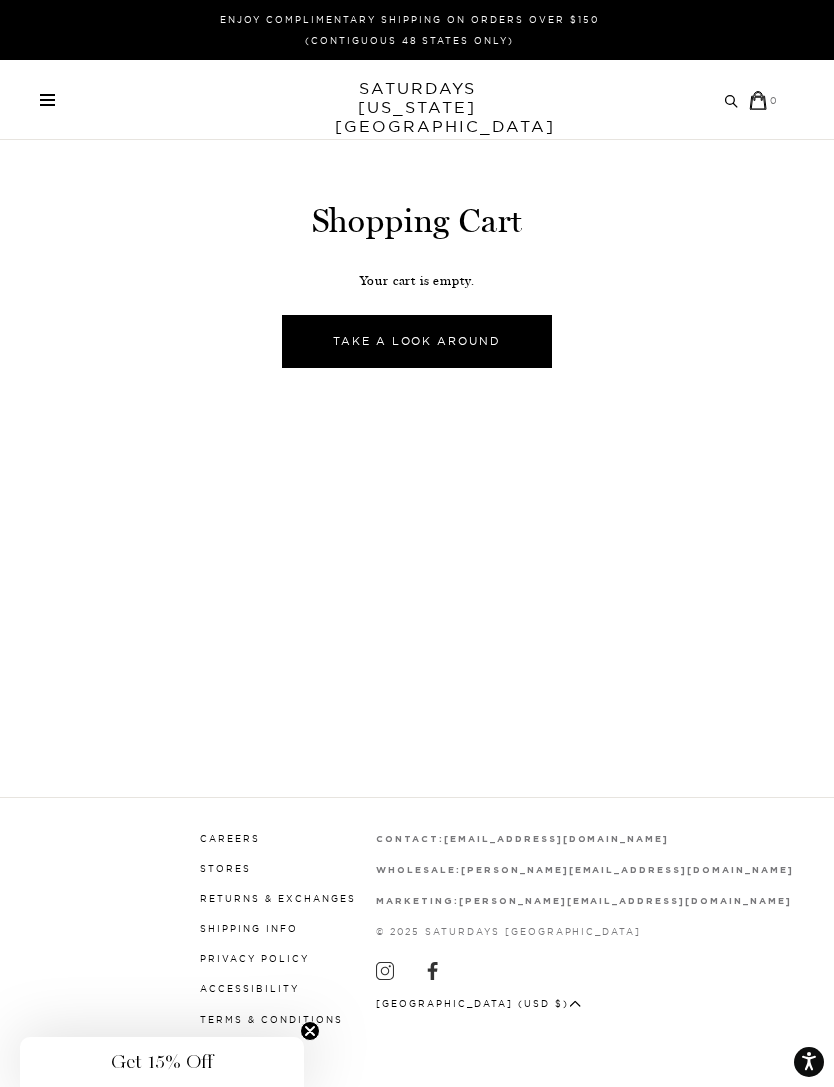 click on "SATURDAYS   [US_STATE][GEOGRAPHIC_DATA]" at bounding box center (417, 107) 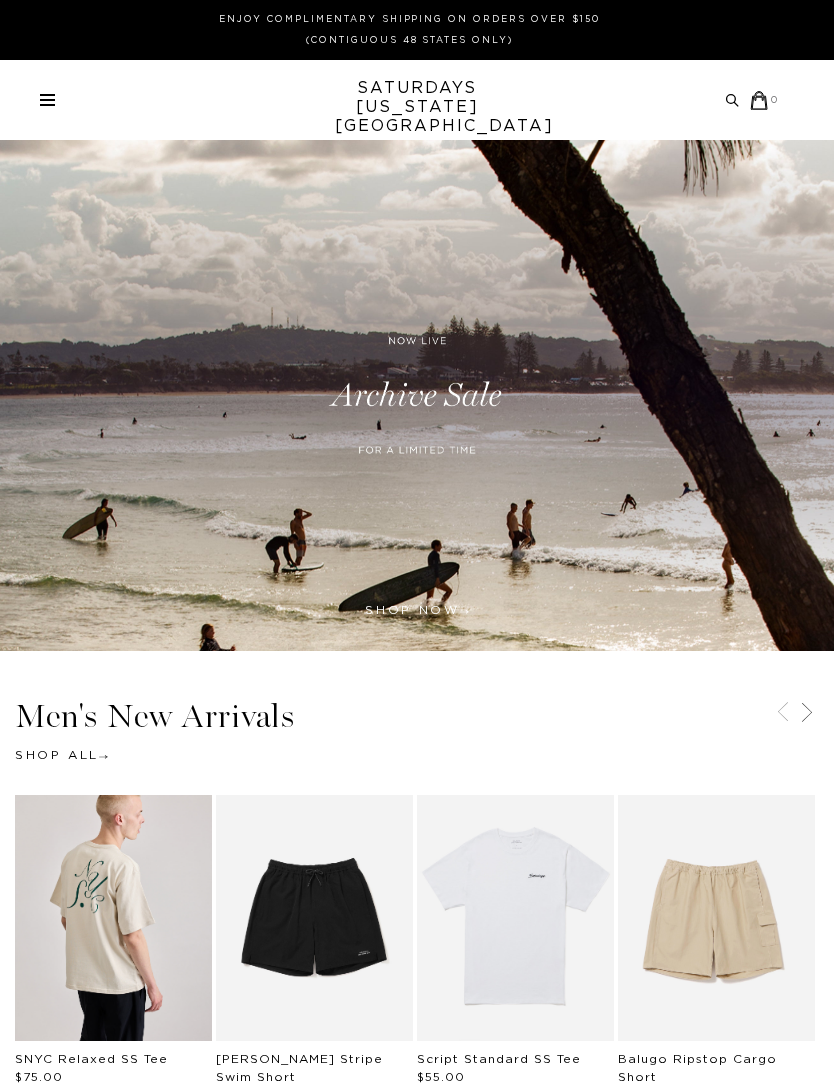scroll, scrollTop: 0, scrollLeft: 0, axis: both 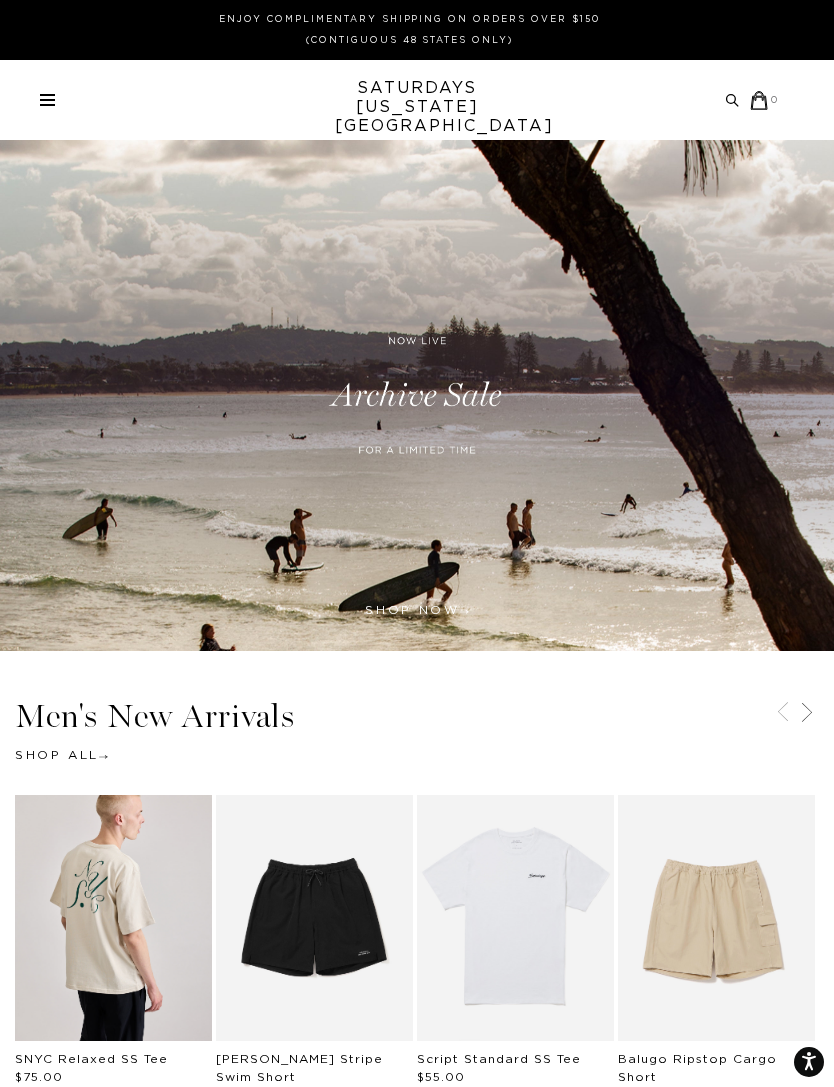 click at bounding box center (47, 100) 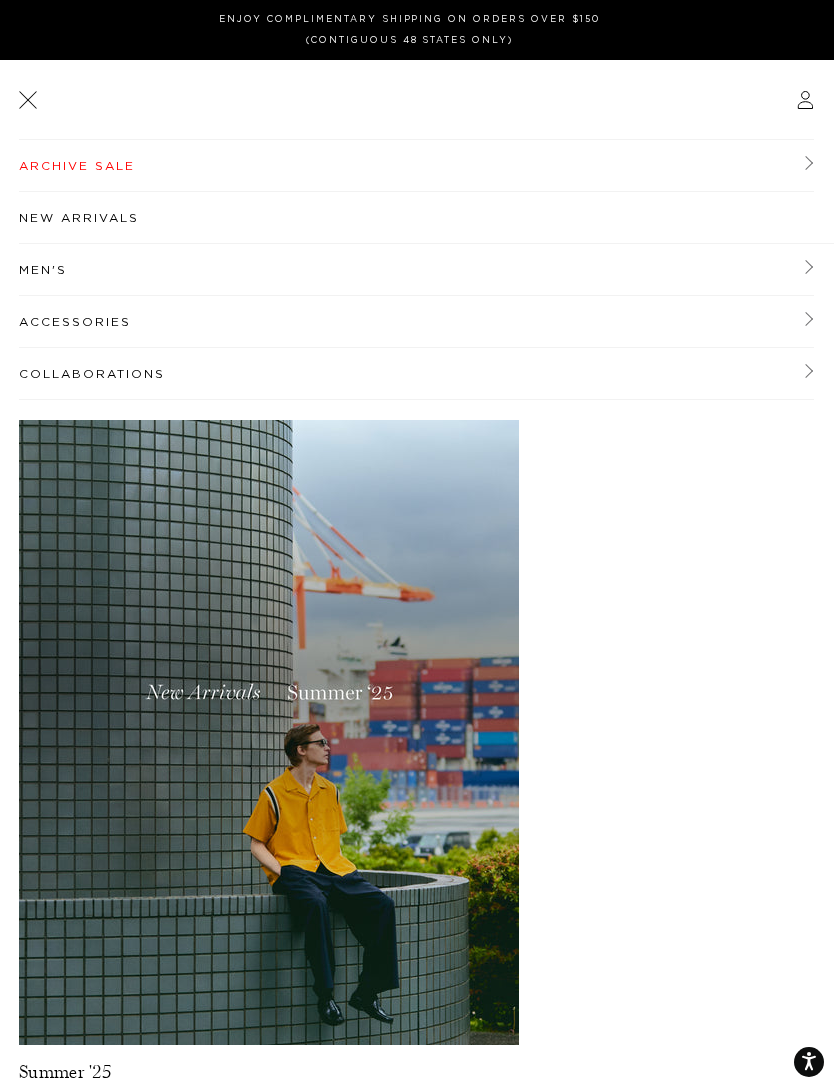 click on "Archive Sale" at bounding box center [416, 166] 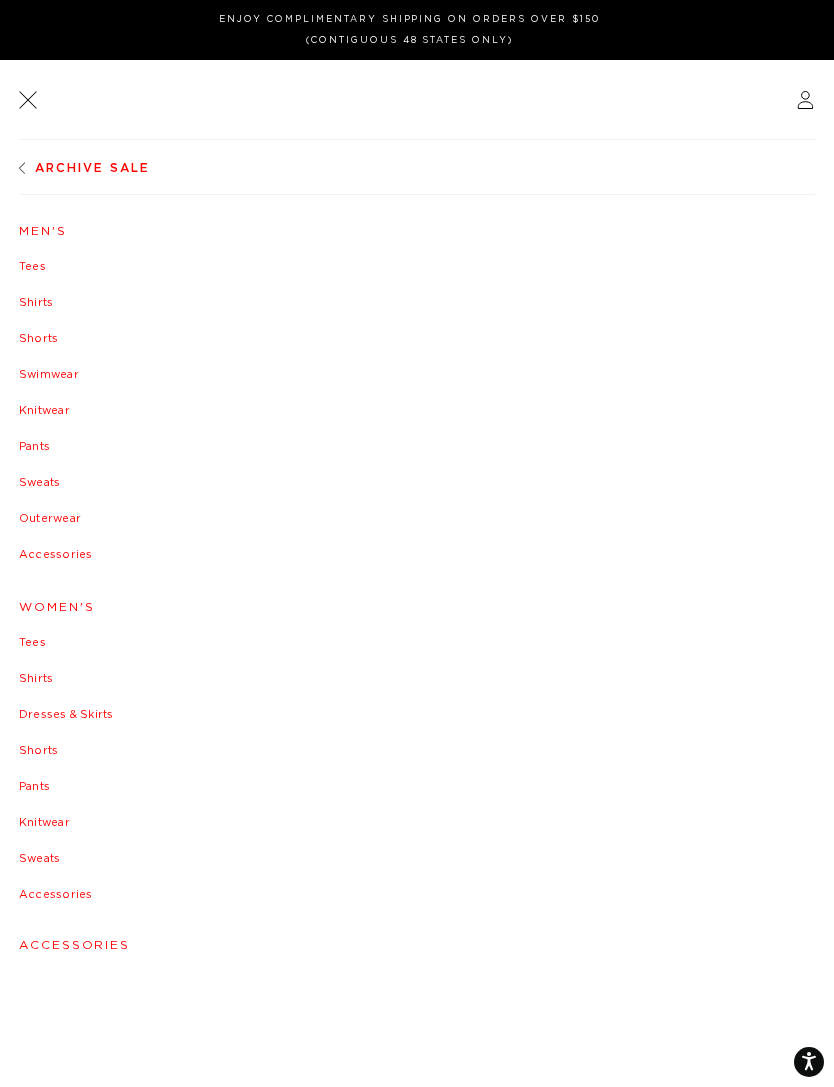 click on "Men's" at bounding box center [417, 231] 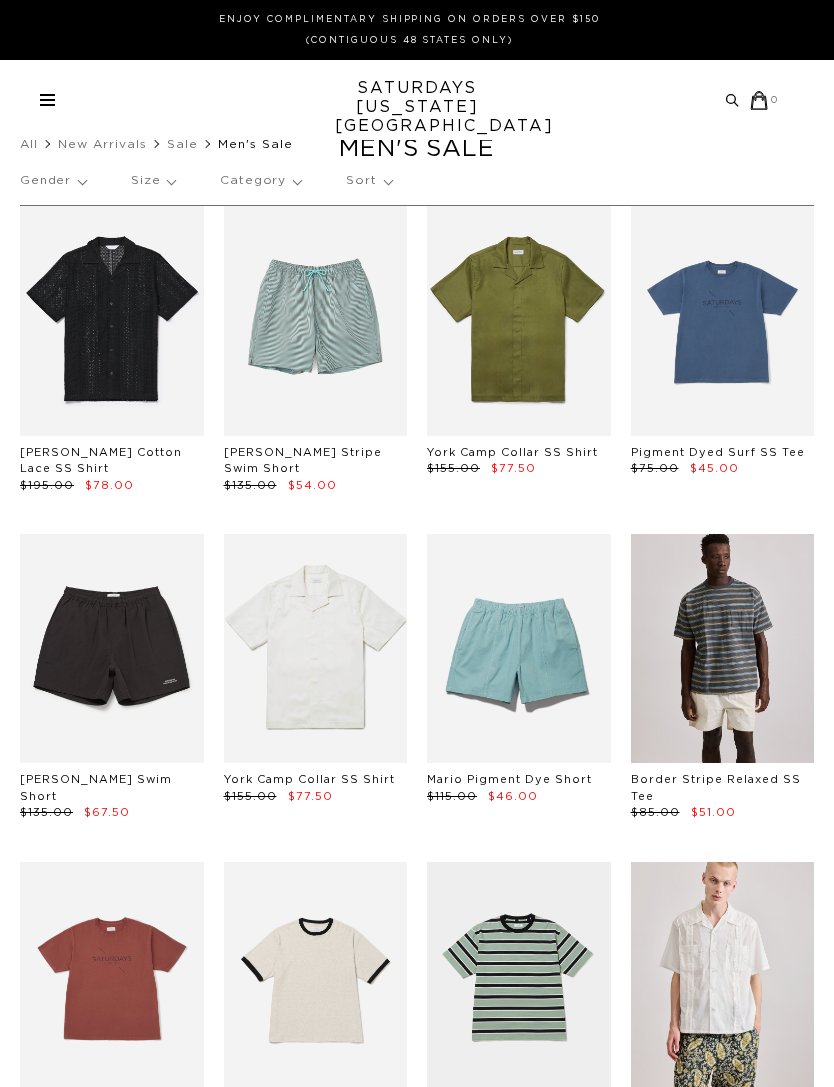 scroll, scrollTop: 0, scrollLeft: 0, axis: both 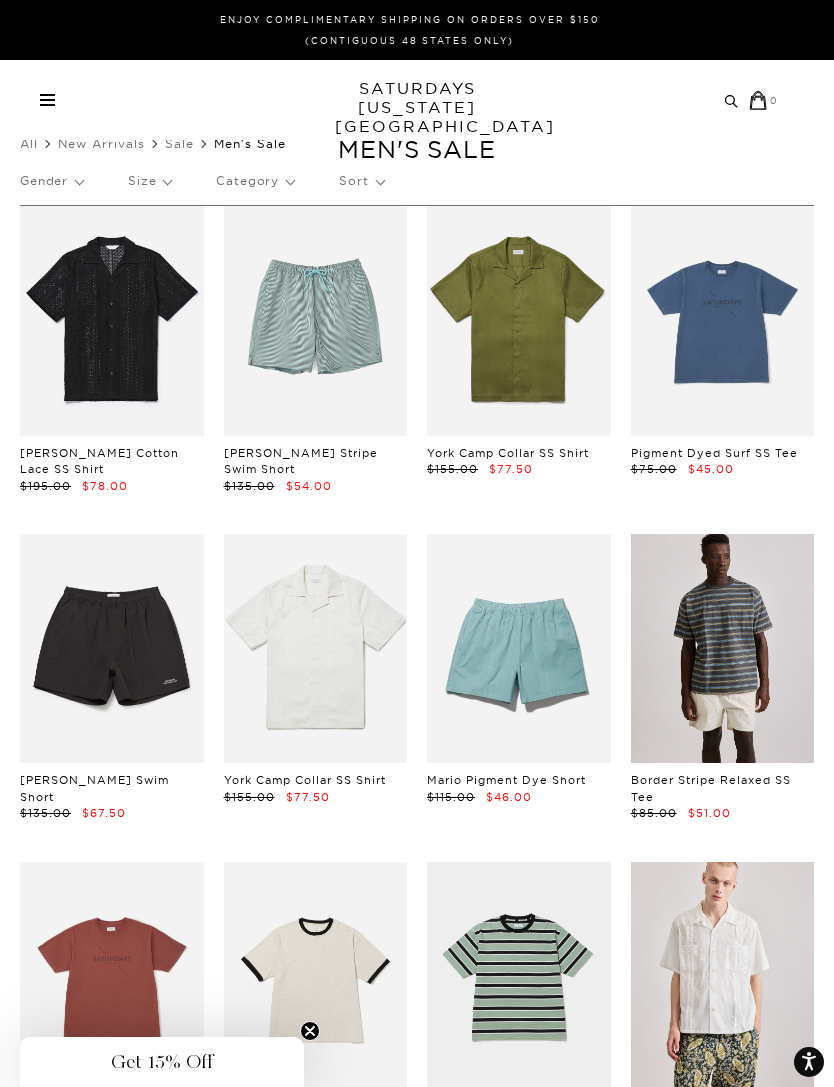 click on "Sort" at bounding box center (361, 181) 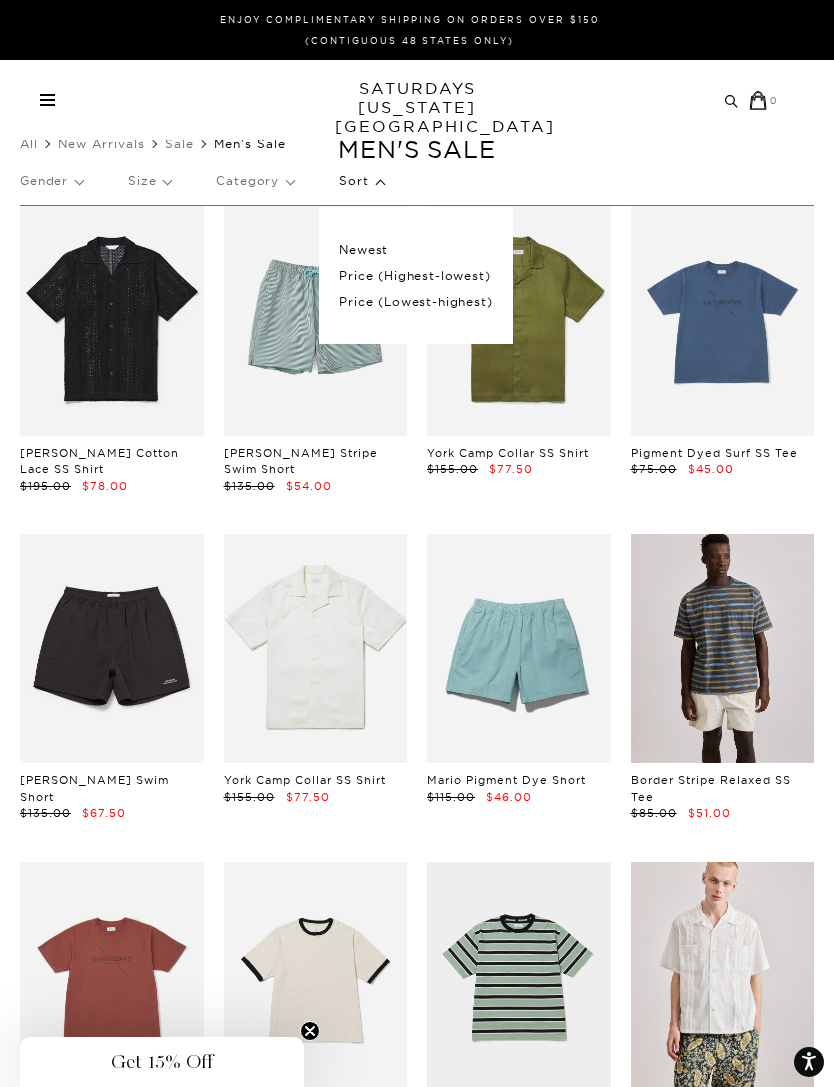 click on "Price (Lowest-highest)" at bounding box center [415, 302] 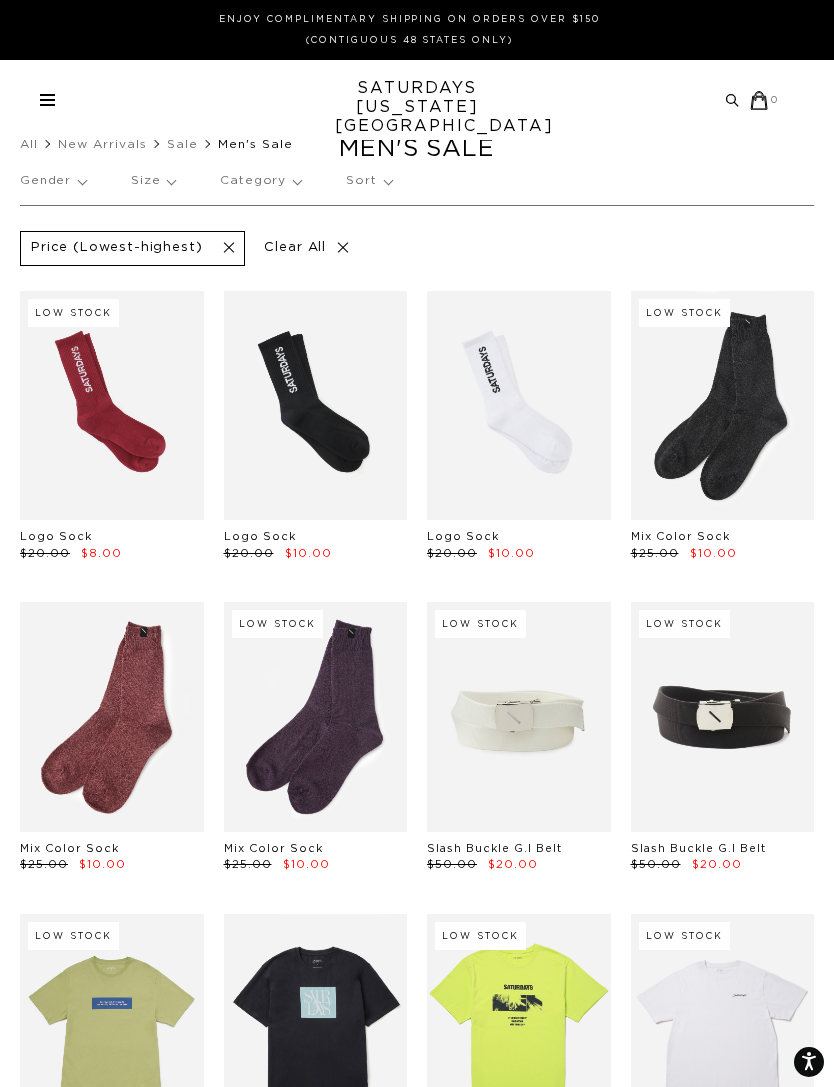 scroll, scrollTop: 0, scrollLeft: 0, axis: both 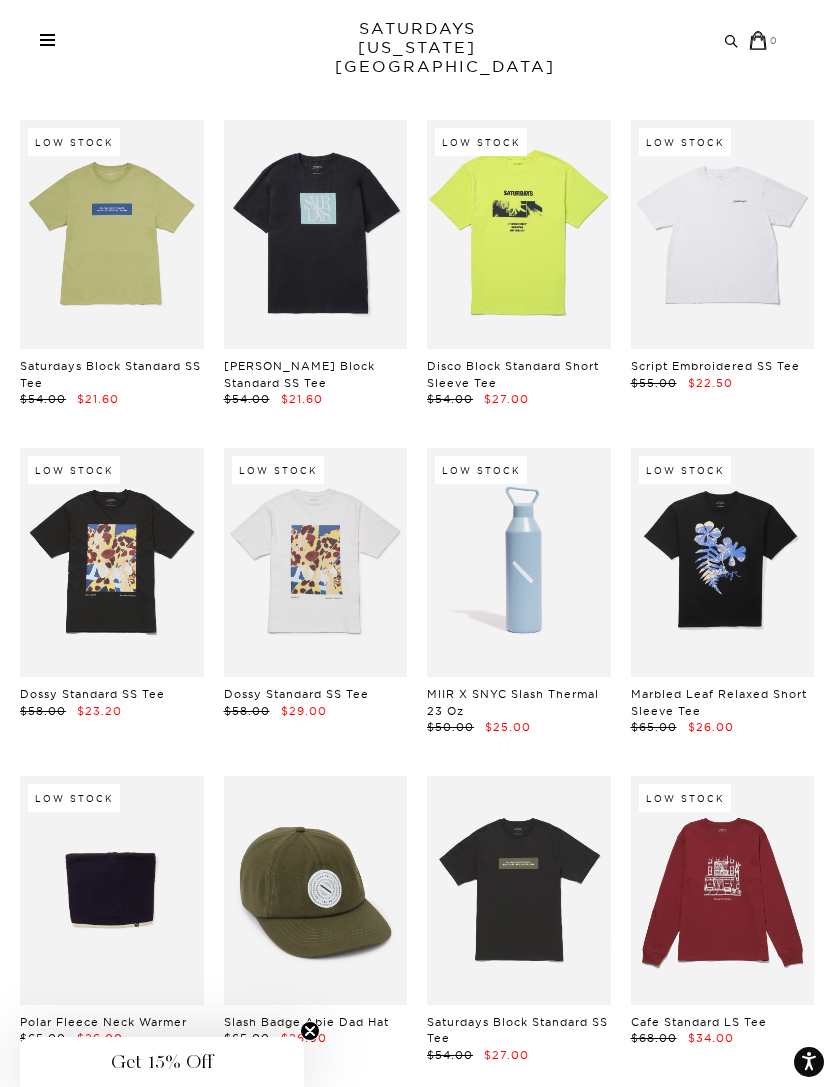 click at bounding box center (723, 234) 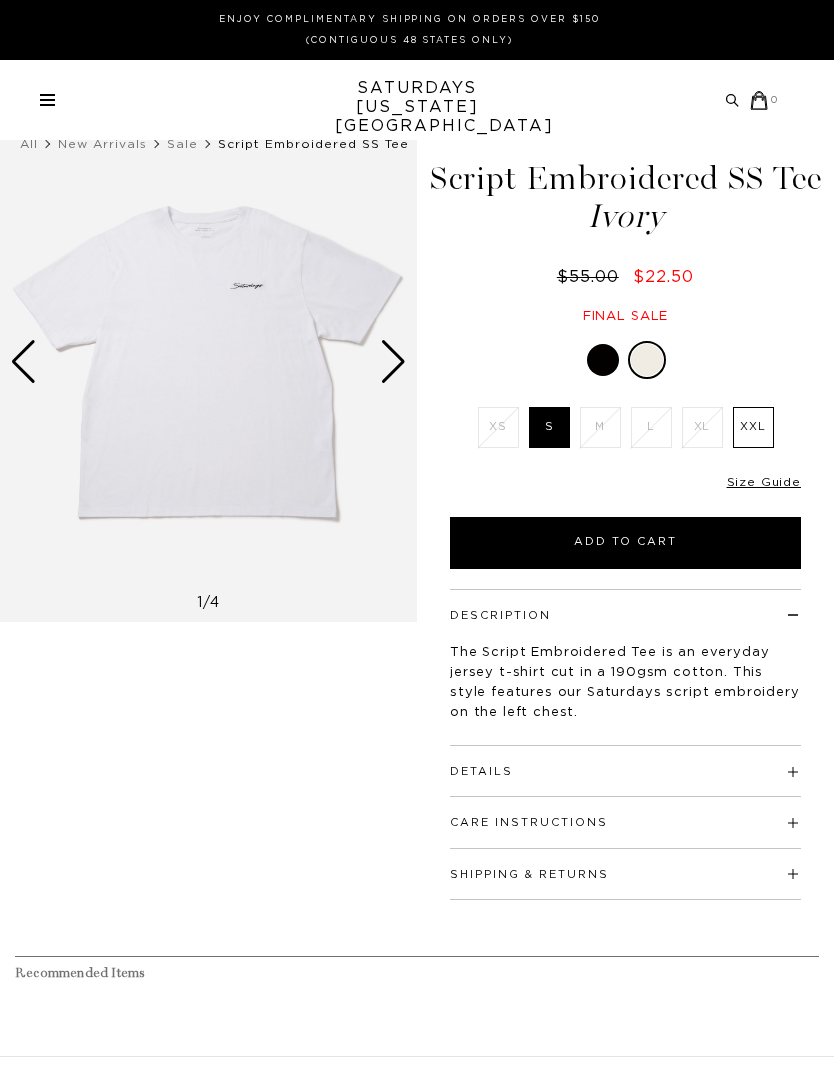 scroll, scrollTop: 0, scrollLeft: 0, axis: both 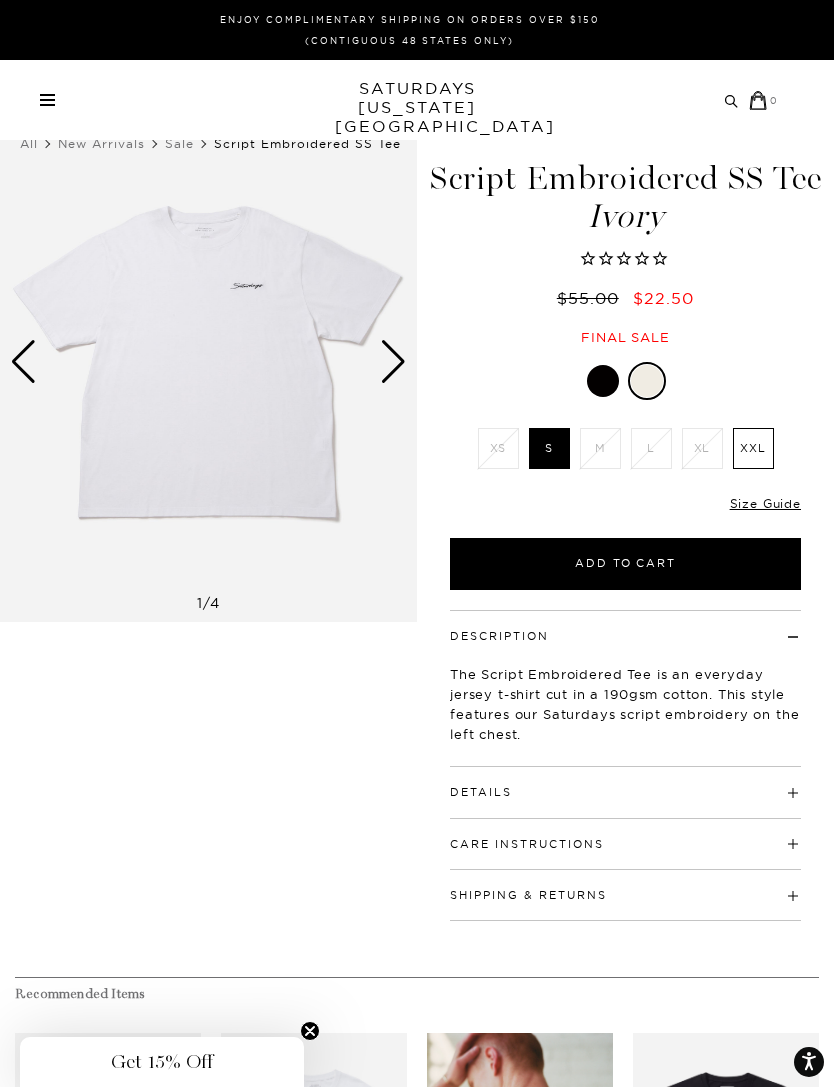click on "XXL" at bounding box center [753, 448] 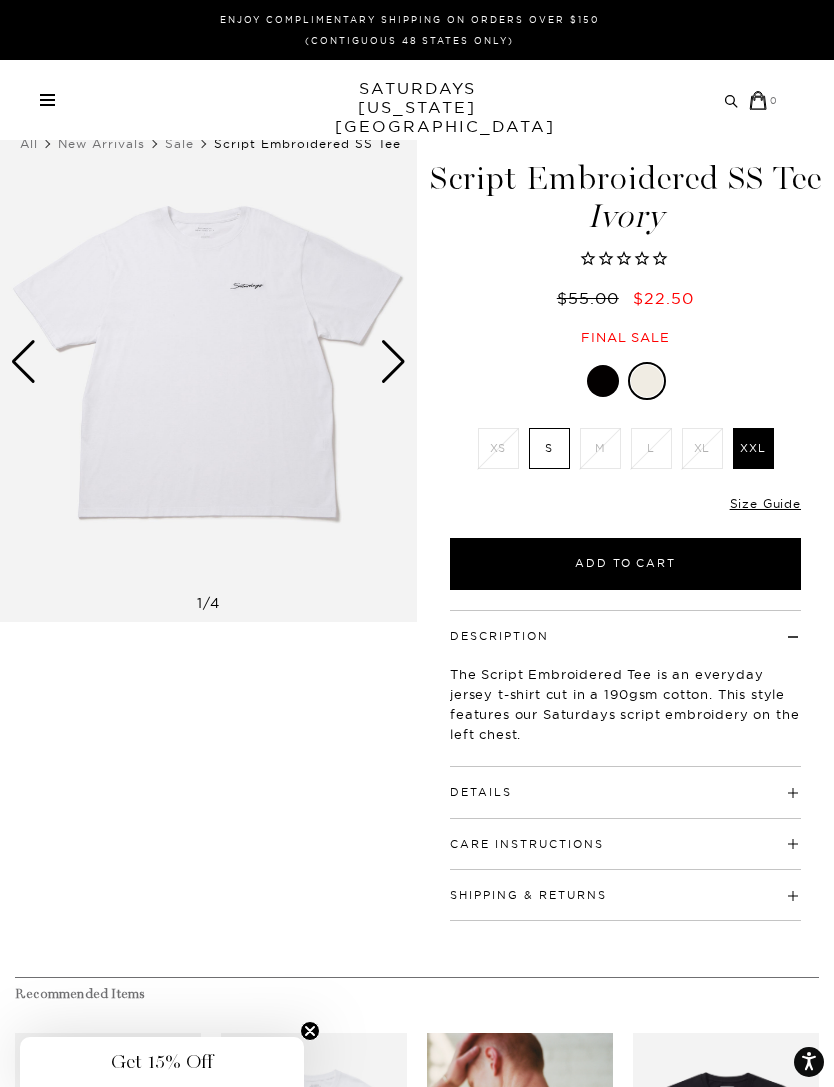 click on "Add to Cart" at bounding box center (625, 564) 